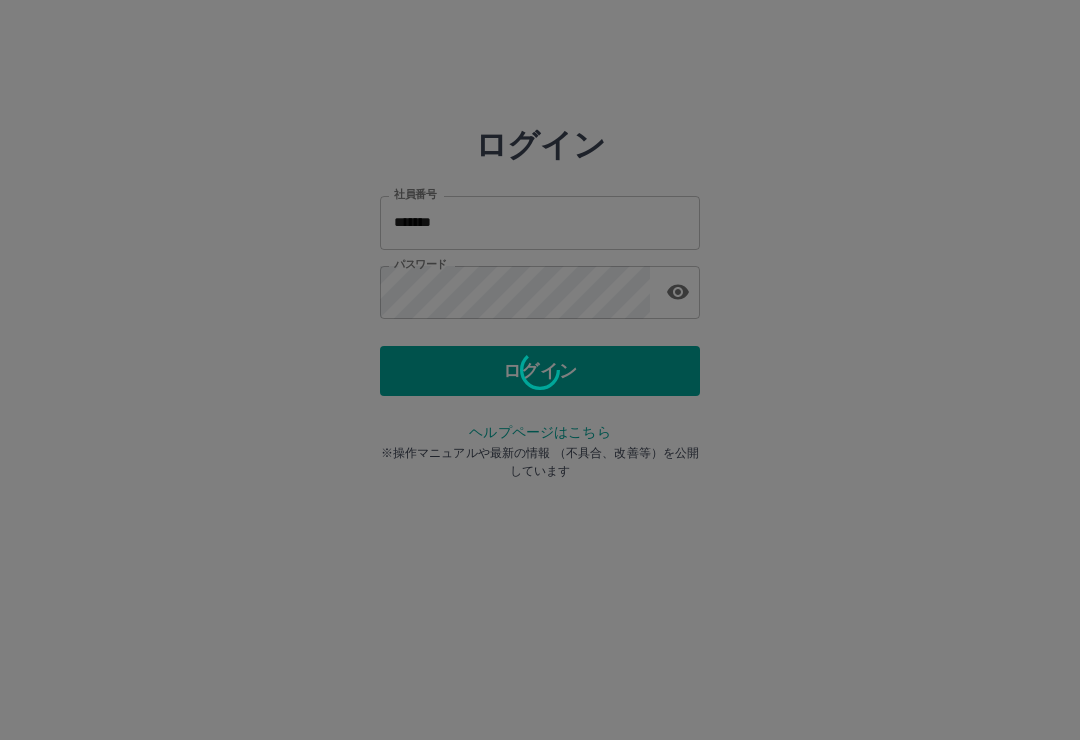 scroll, scrollTop: 0, scrollLeft: 0, axis: both 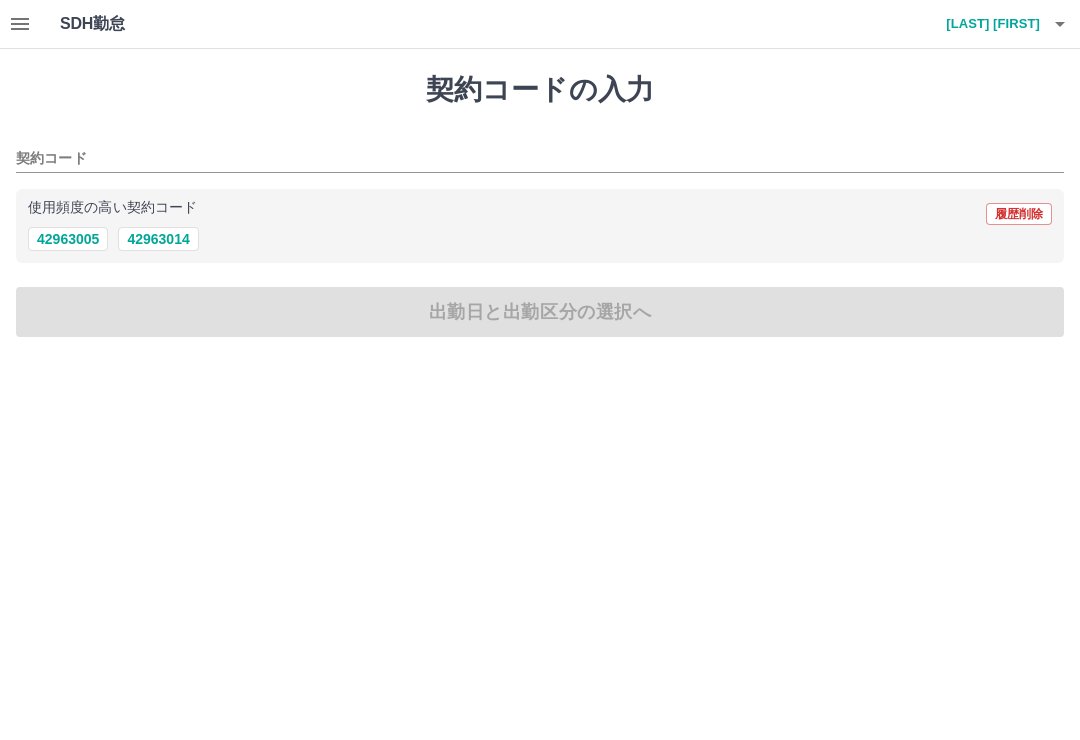click on "42963014" at bounding box center (158, 239) 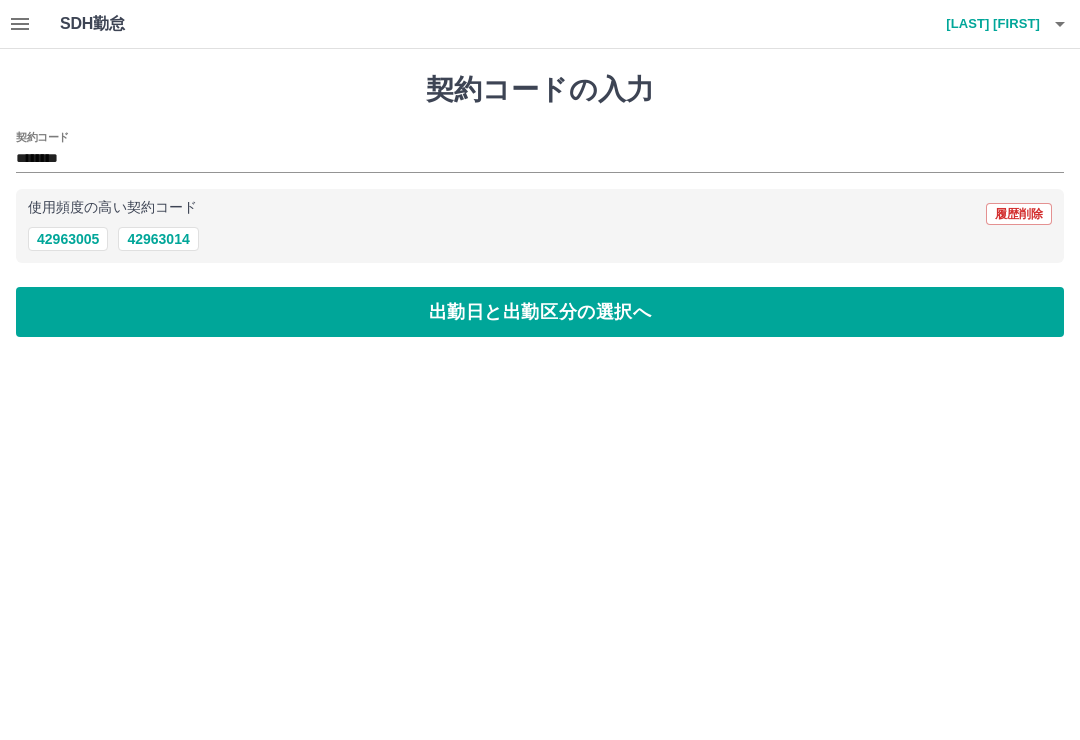 type on "********" 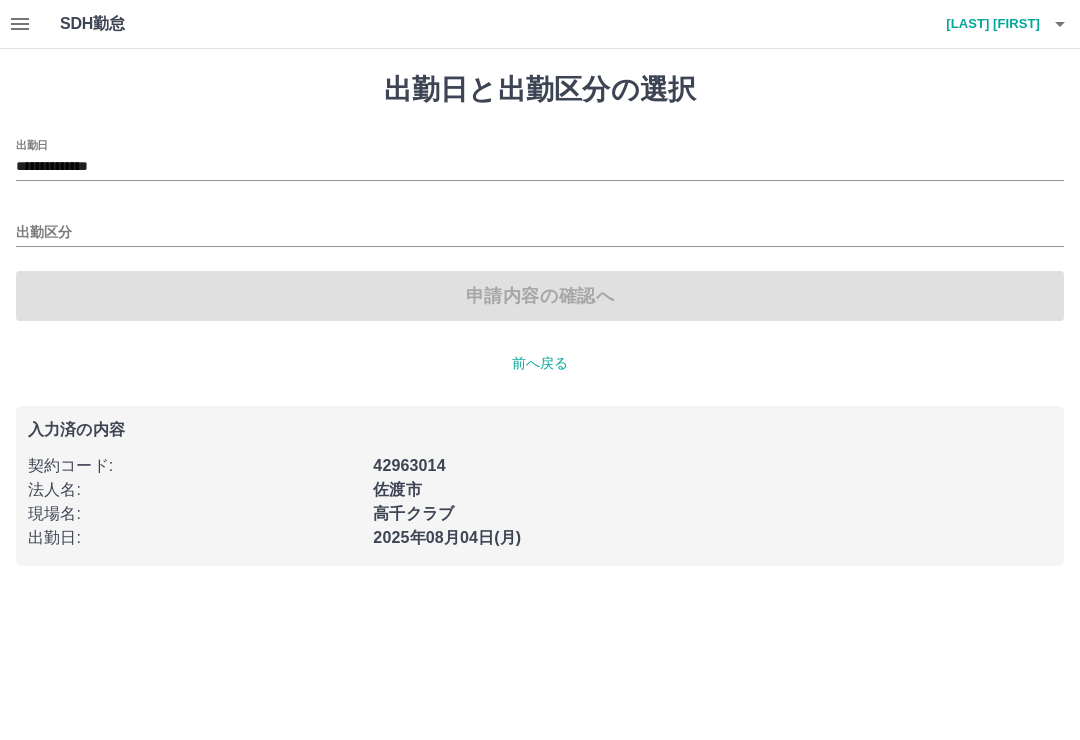 click on "出勤区分" at bounding box center [540, 233] 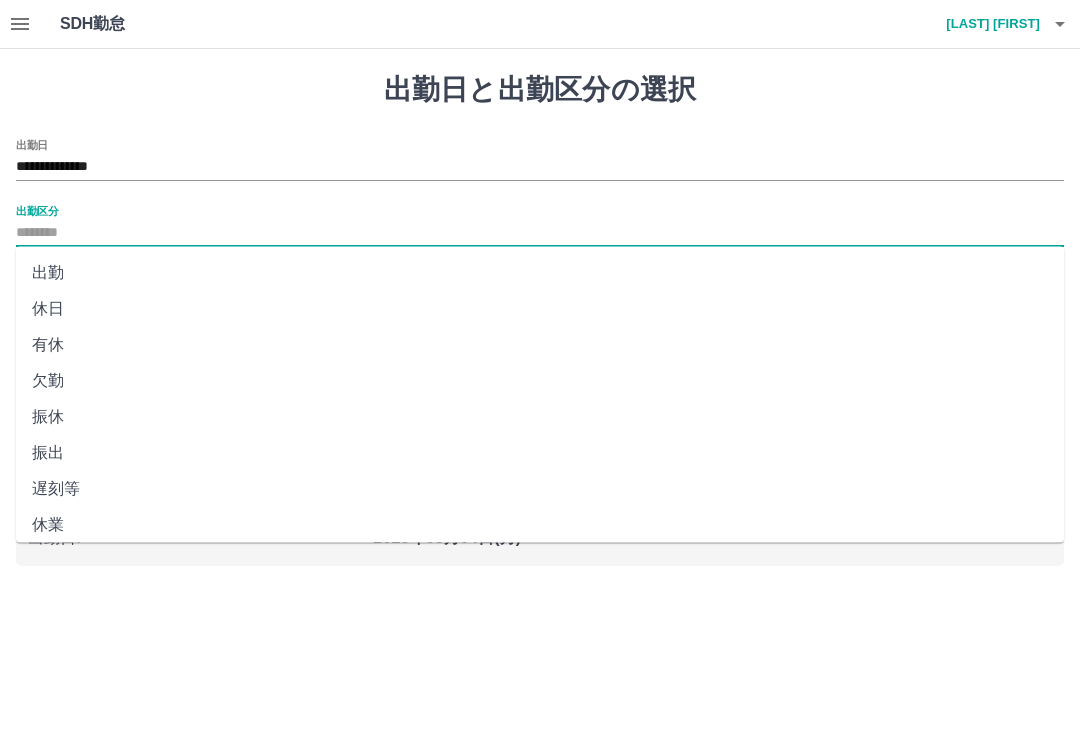 click on "出勤" at bounding box center (540, 273) 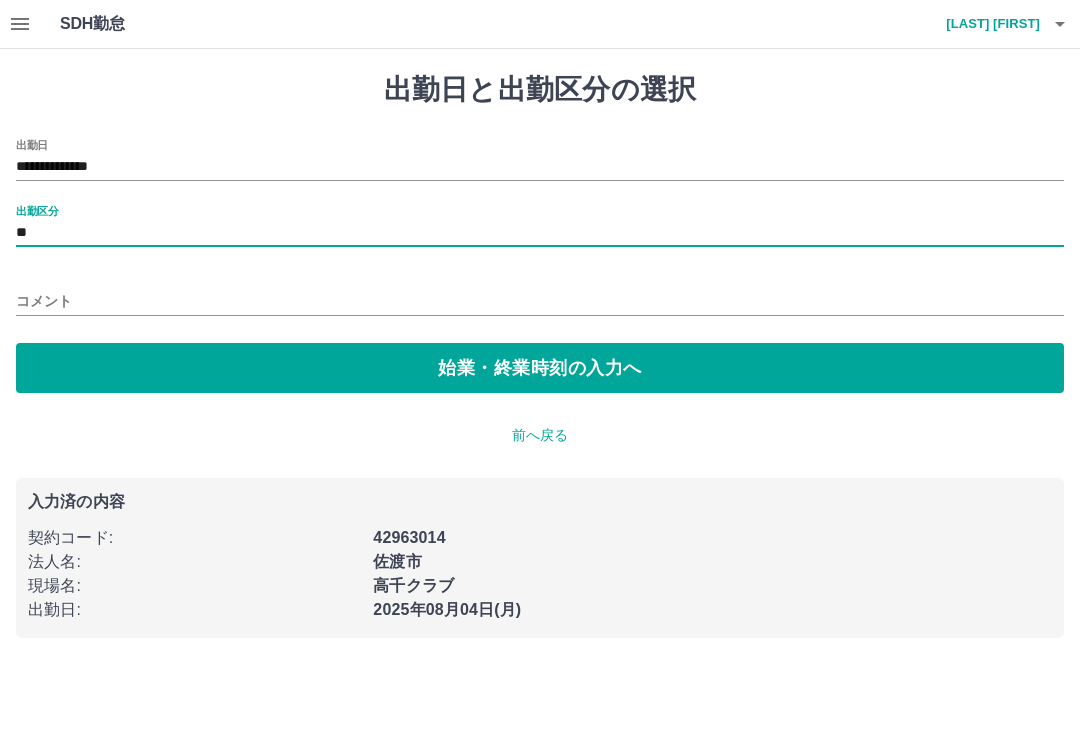 click on "コメント" at bounding box center (540, 301) 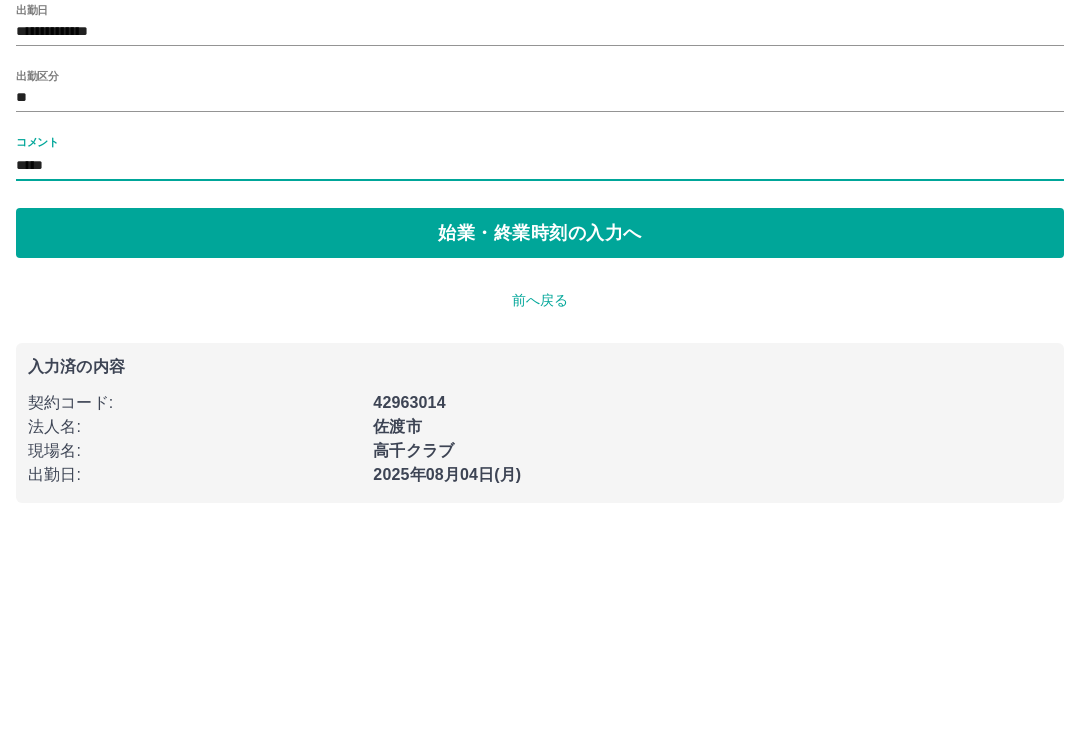 type on "*****" 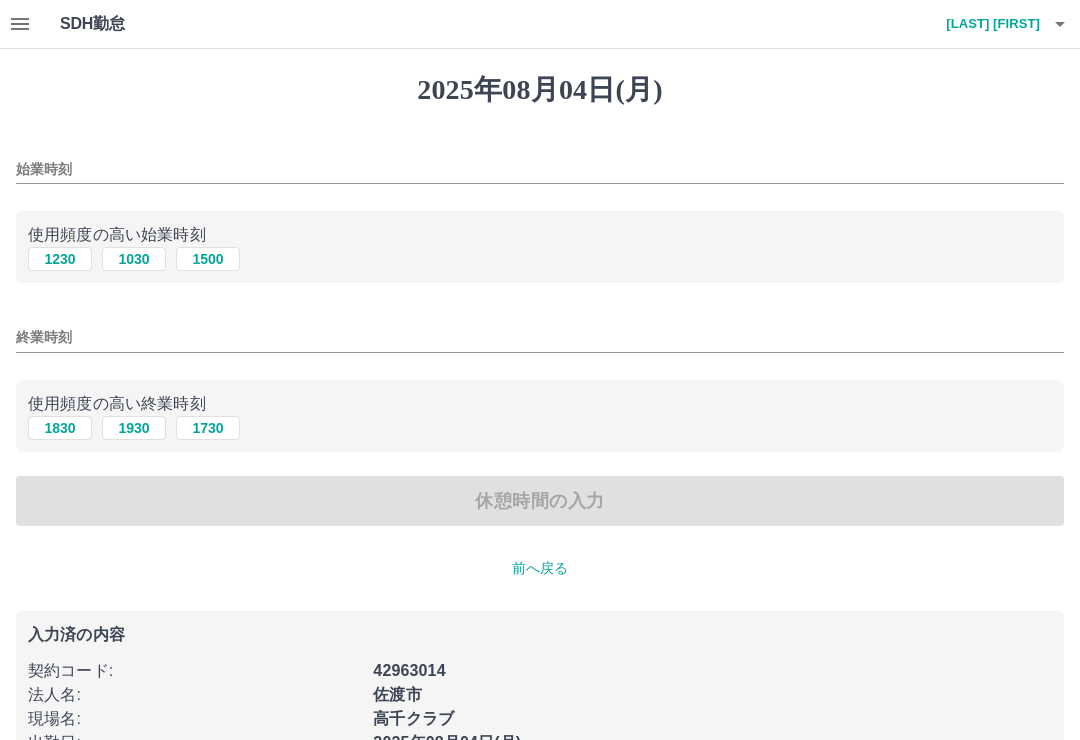 click on "1030" at bounding box center (134, 259) 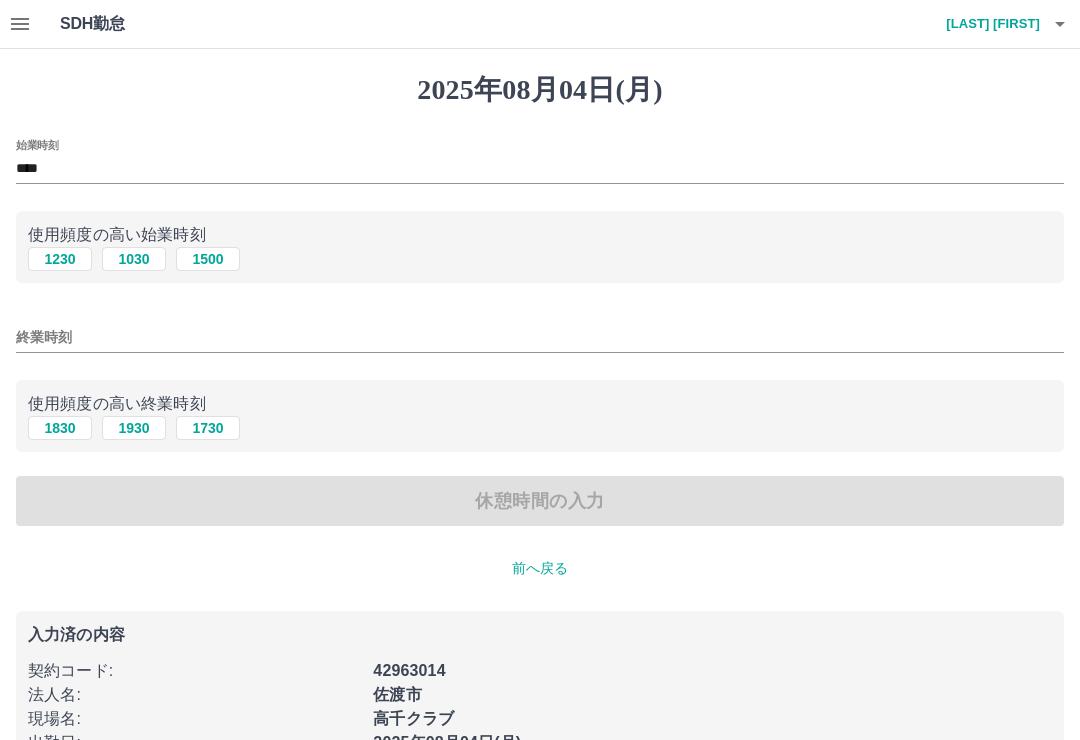 click on "1930" at bounding box center [134, 428] 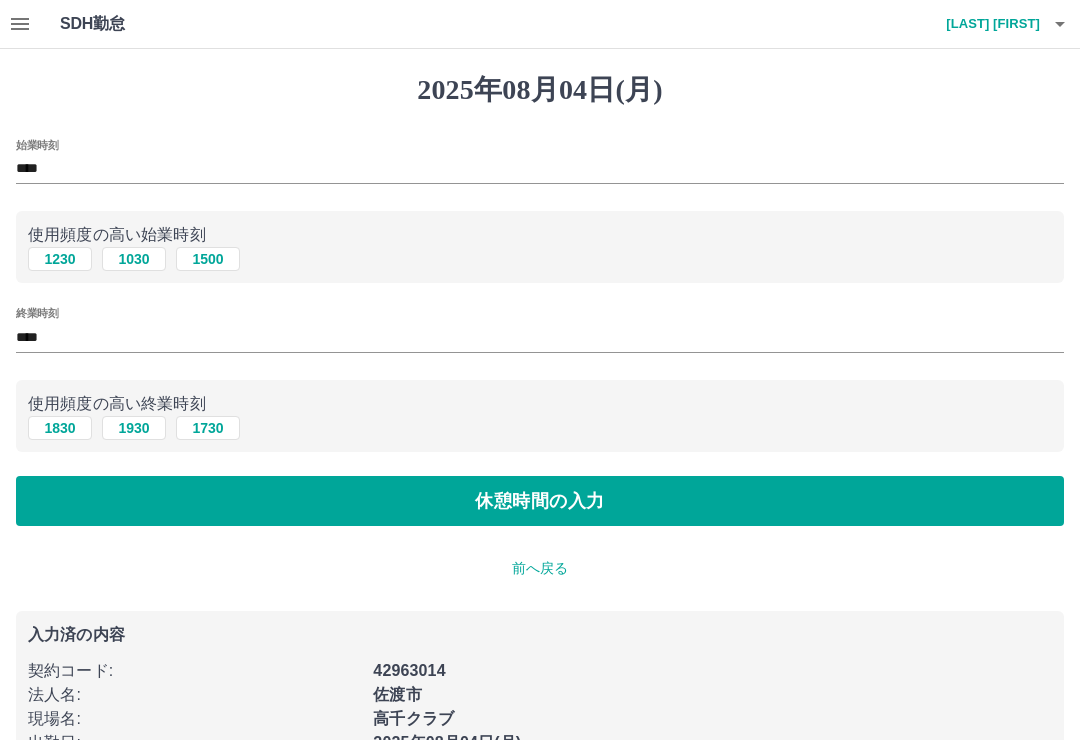 click on "休憩時間の入力" at bounding box center [540, 501] 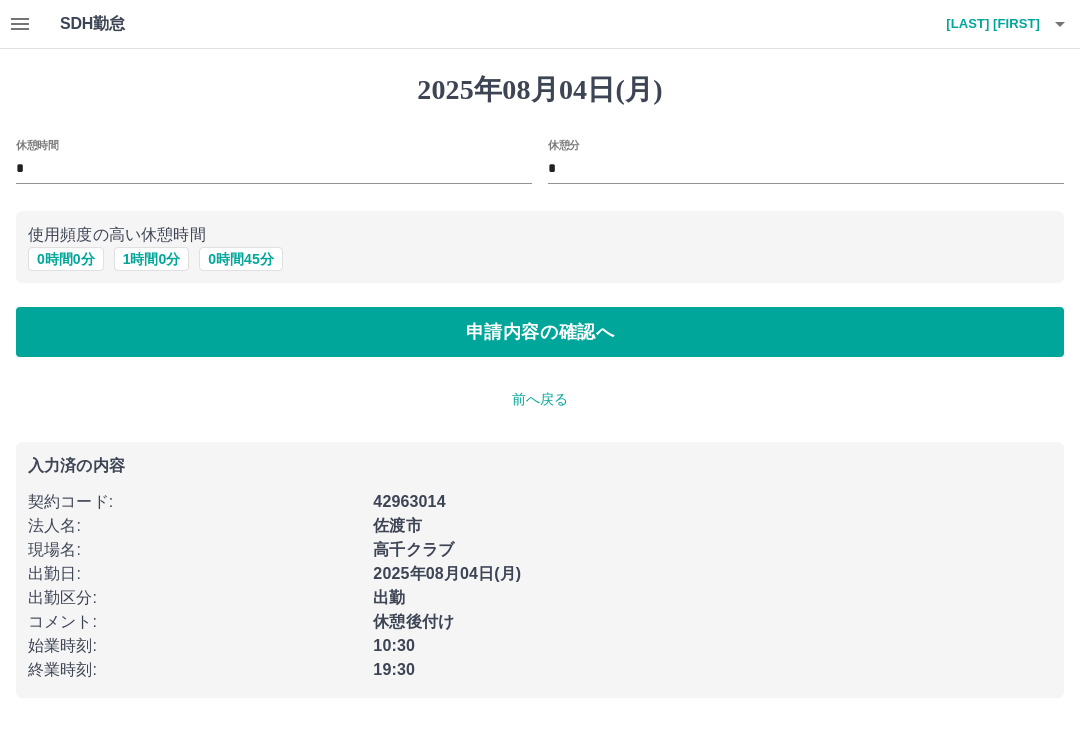 click on "1 時間 0 分" at bounding box center [152, 259] 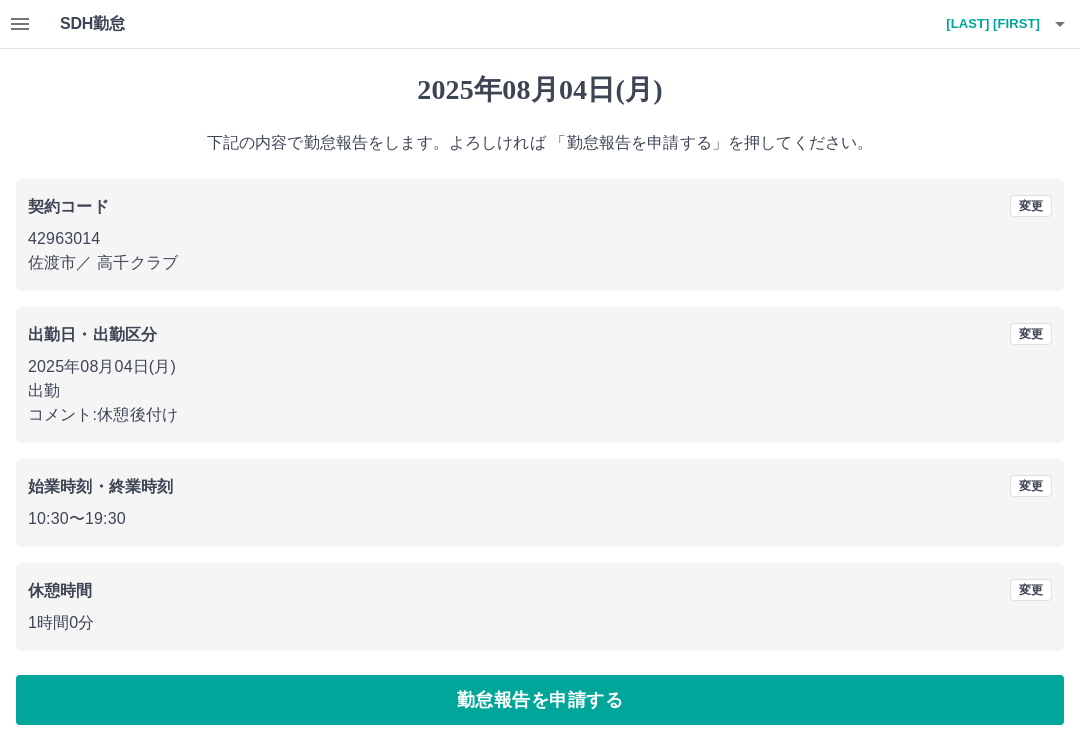 click on "勤怠報告を申請する" at bounding box center [540, 700] 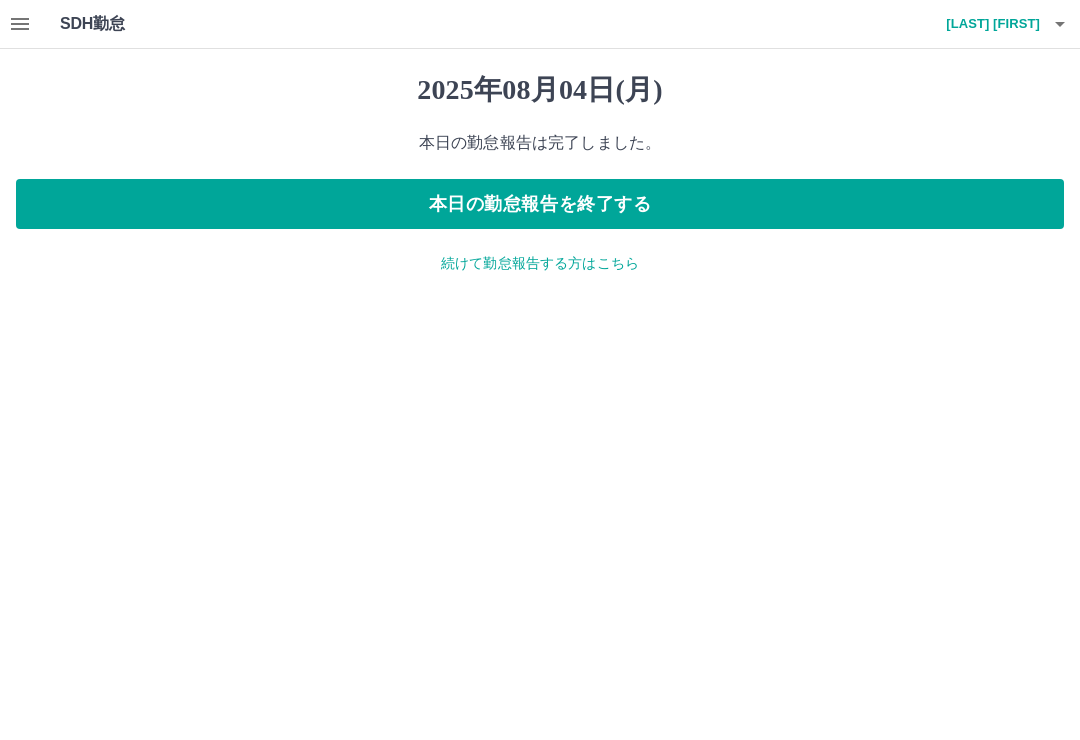 click on "本日の勤怠報告を終了する" at bounding box center [540, 204] 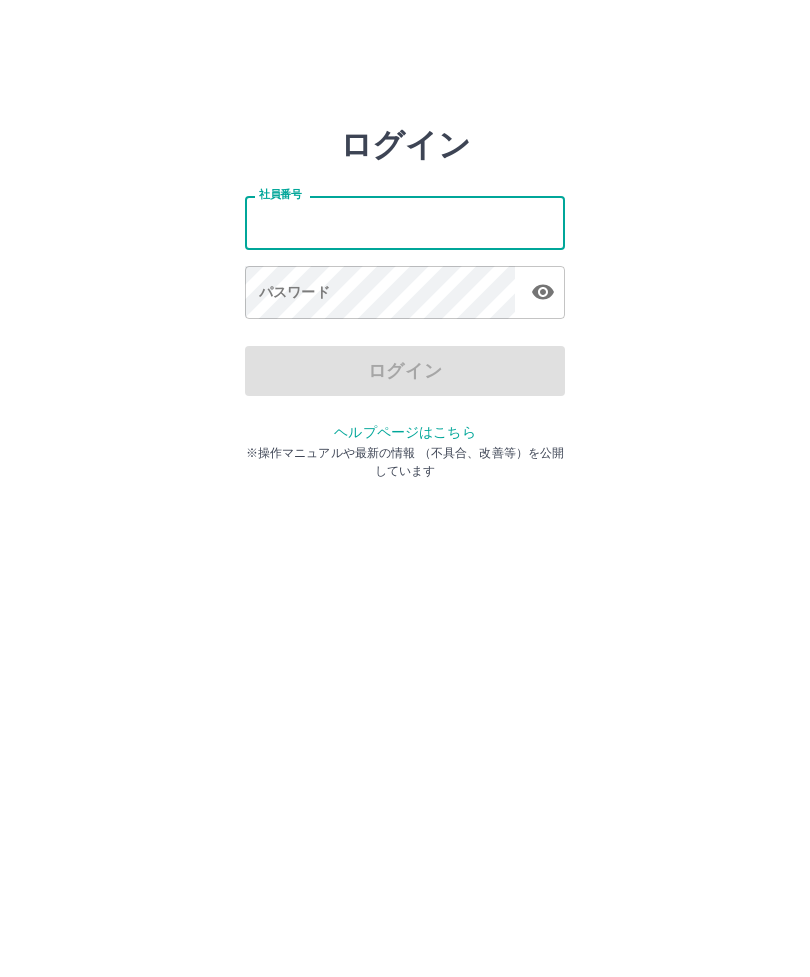 scroll, scrollTop: 0, scrollLeft: 0, axis: both 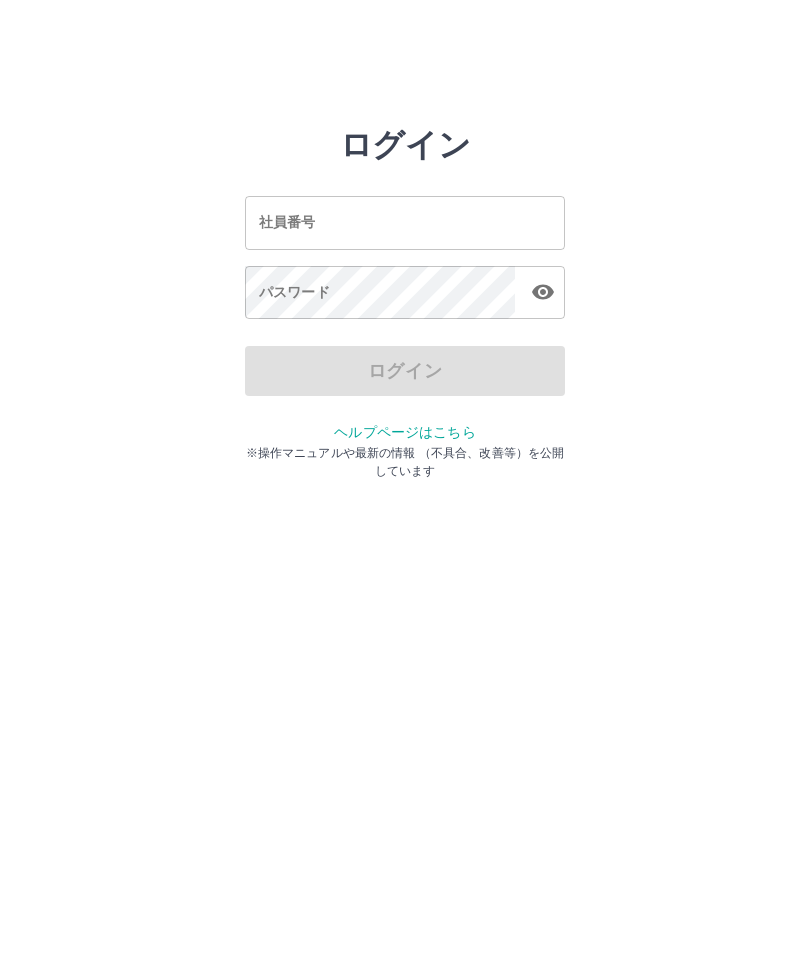 click on "社員番号" at bounding box center [405, 222] 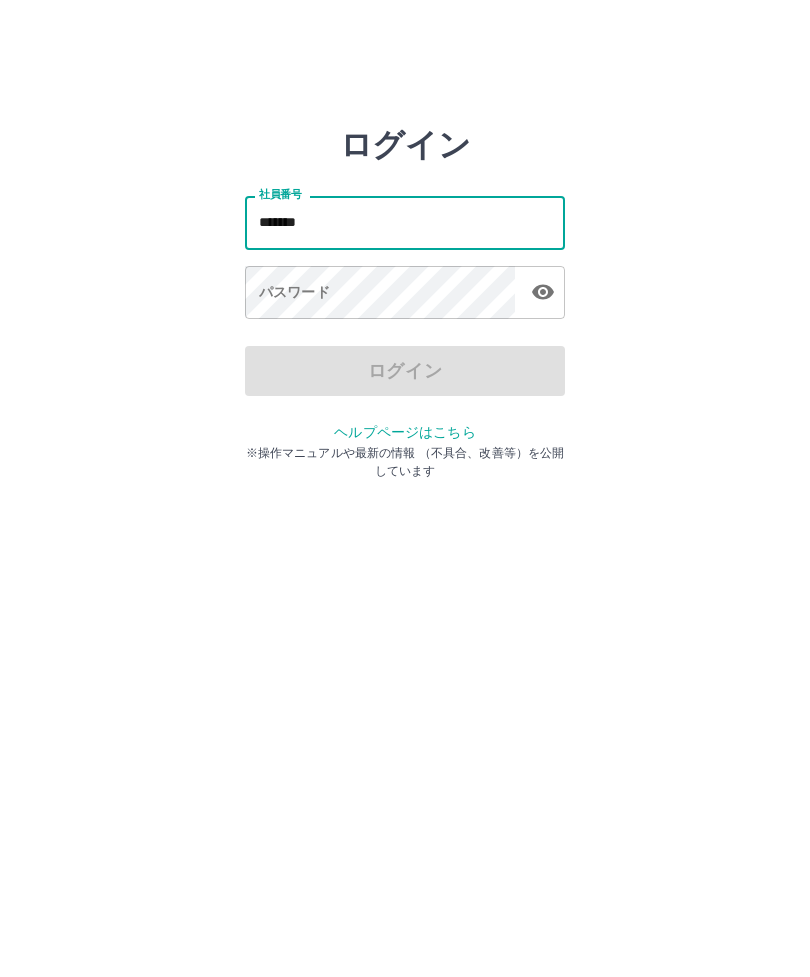 type on "*******" 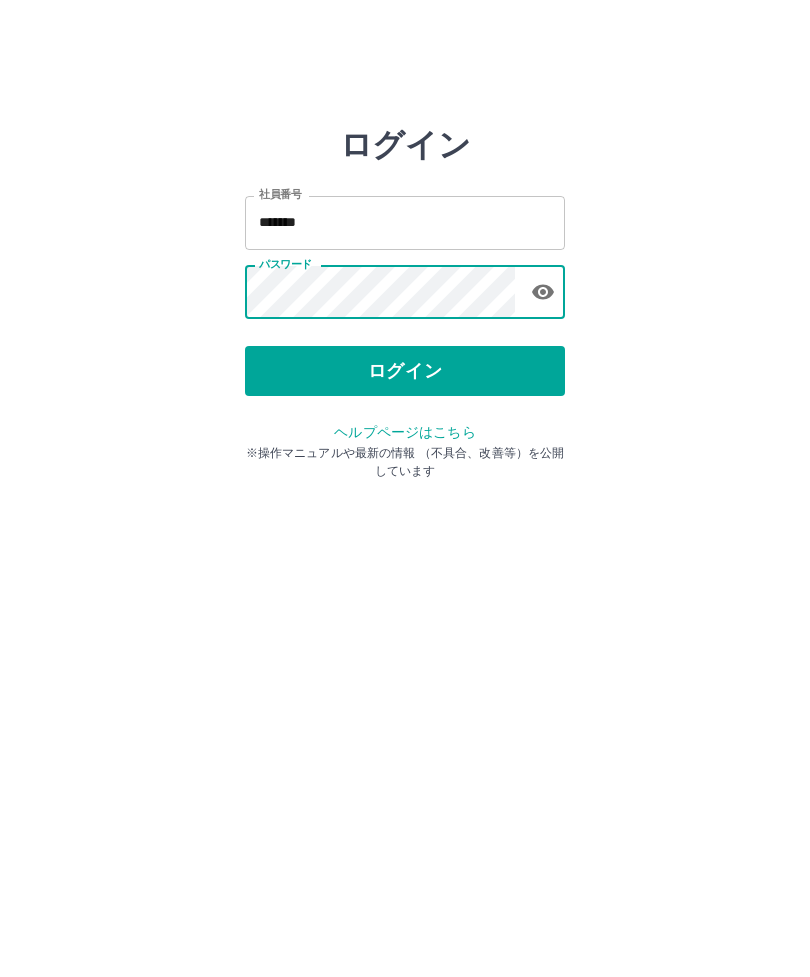 click on "ログイン" at bounding box center [405, 371] 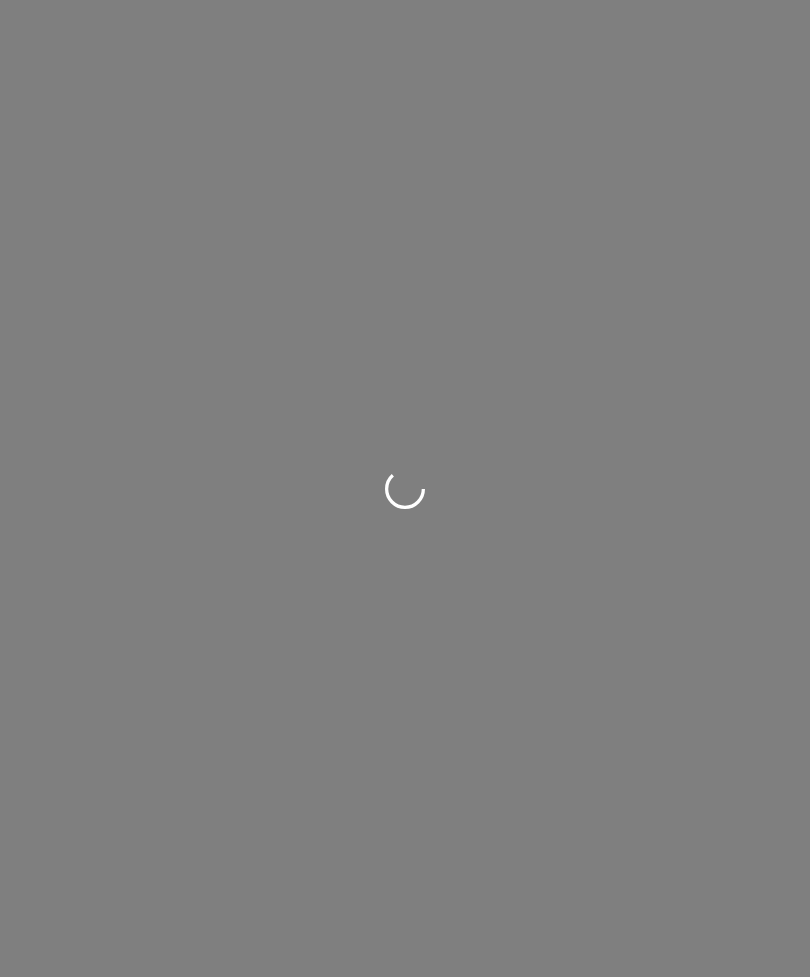 scroll, scrollTop: 0, scrollLeft: 0, axis: both 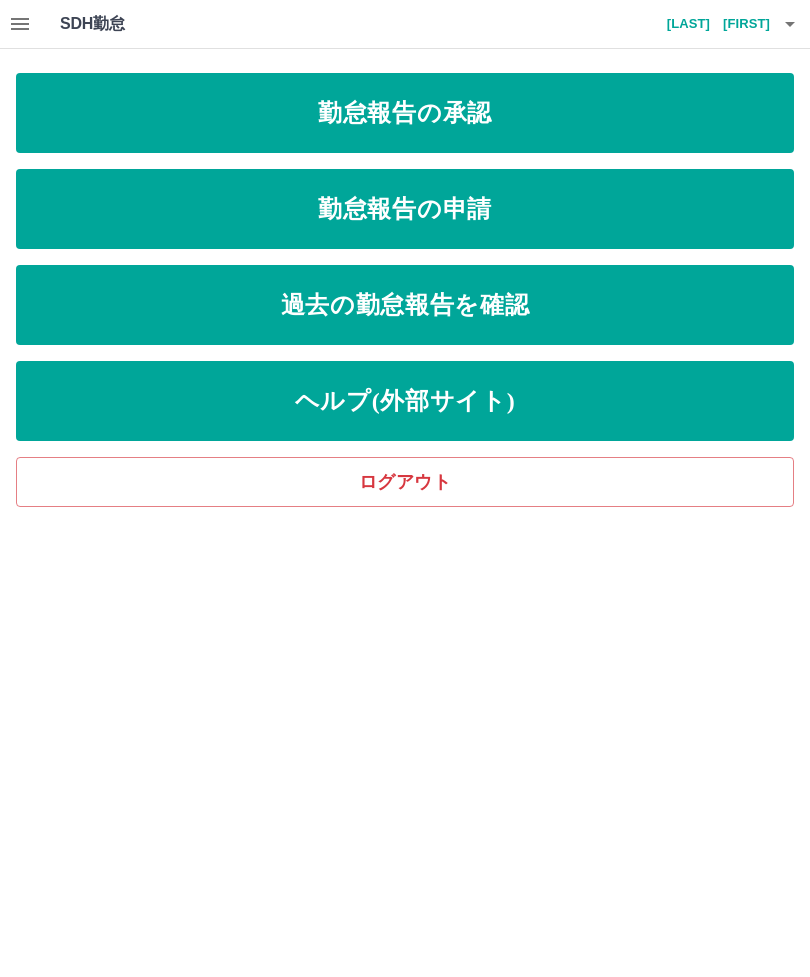 click on "勤怠報告の申請" at bounding box center [405, 209] 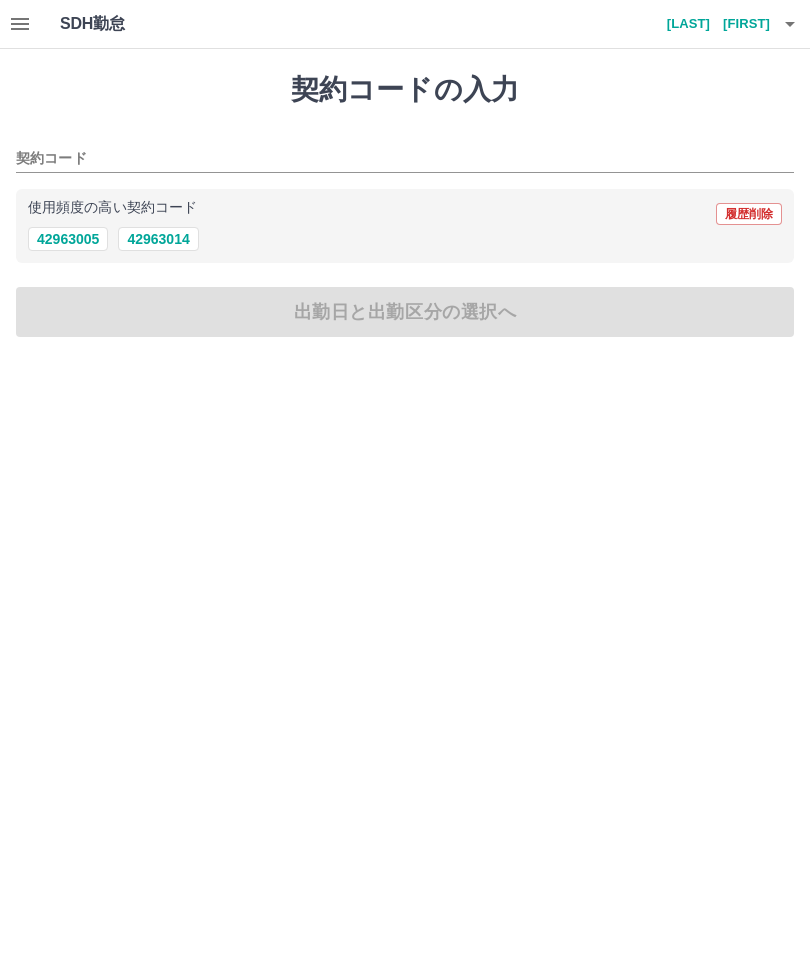 click on "42963014" at bounding box center [158, 239] 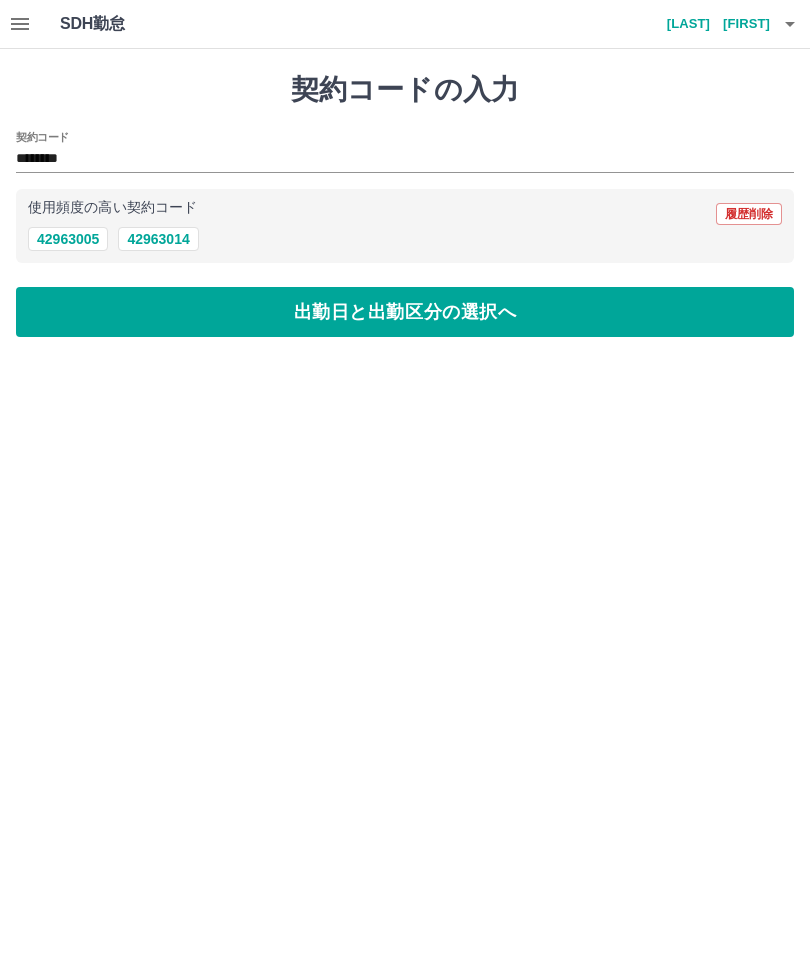 click on "出勤日と出勤区分の選択へ" at bounding box center (405, 312) 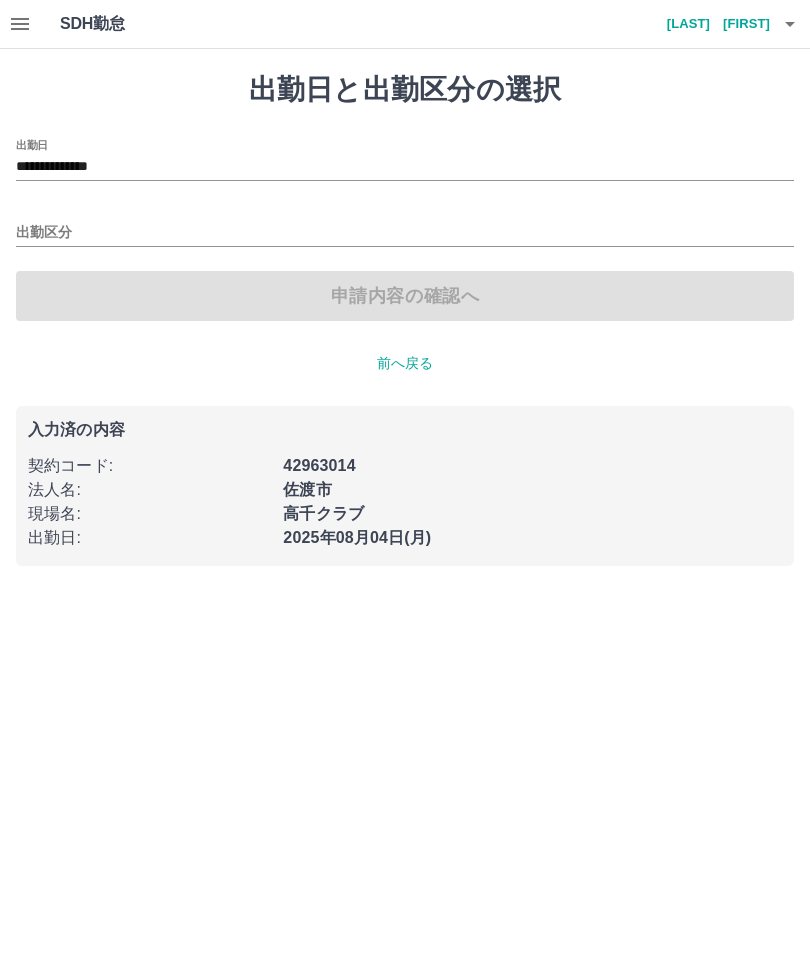 click on "出勤区分" at bounding box center (405, 233) 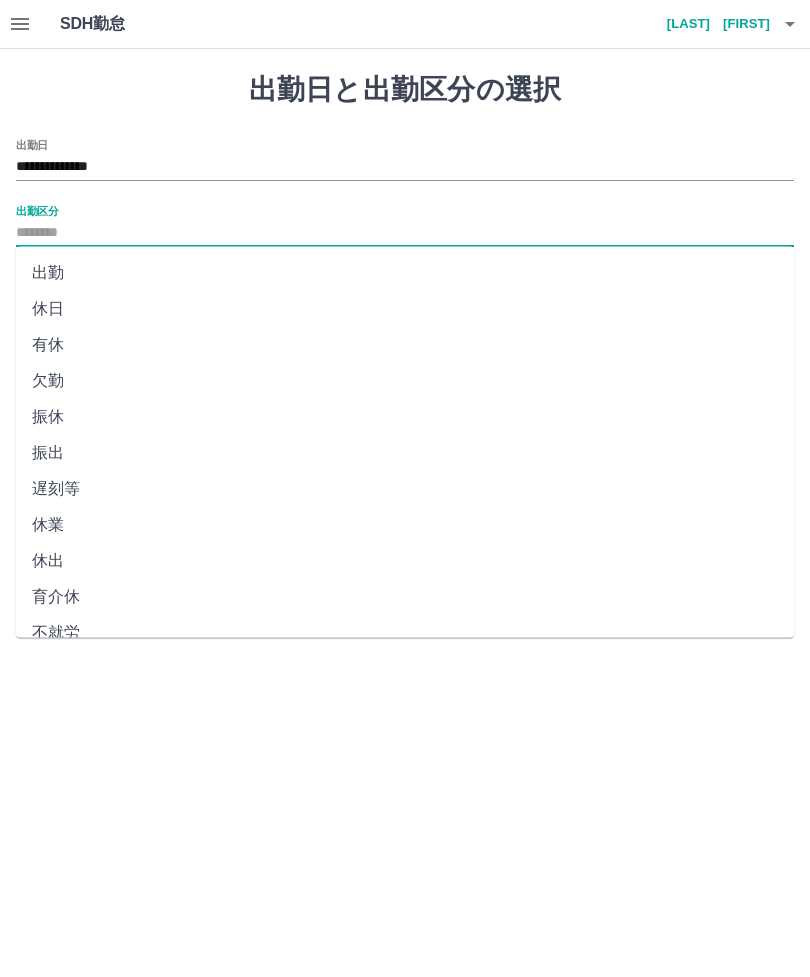 click on "出勤" at bounding box center (405, 273) 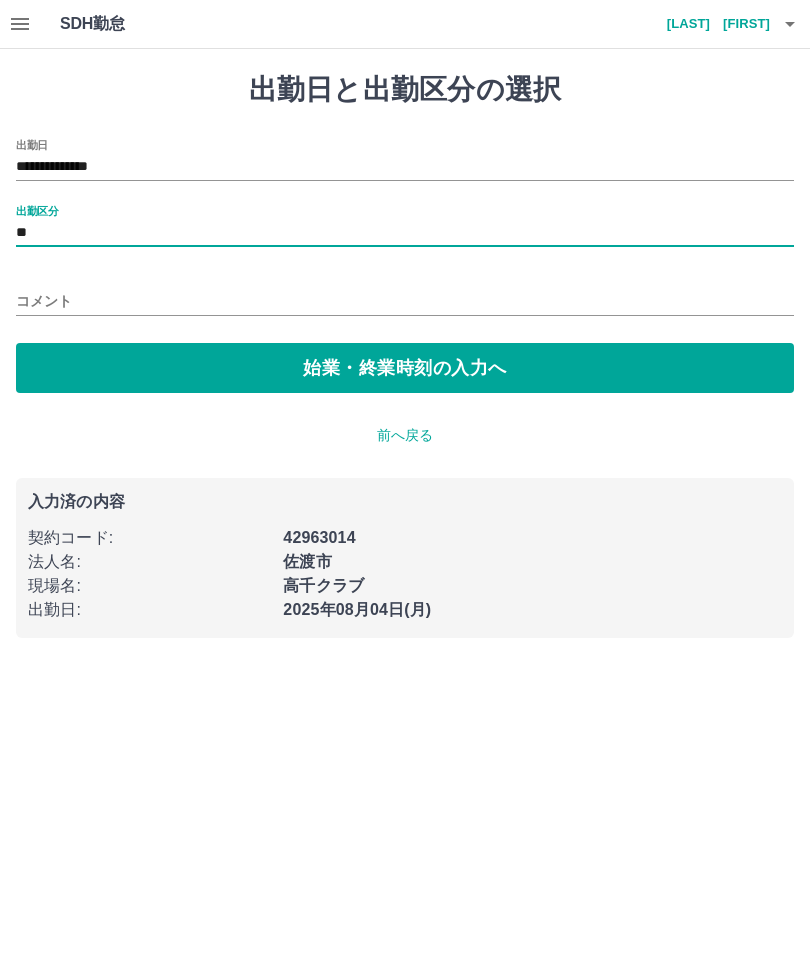 type on "**" 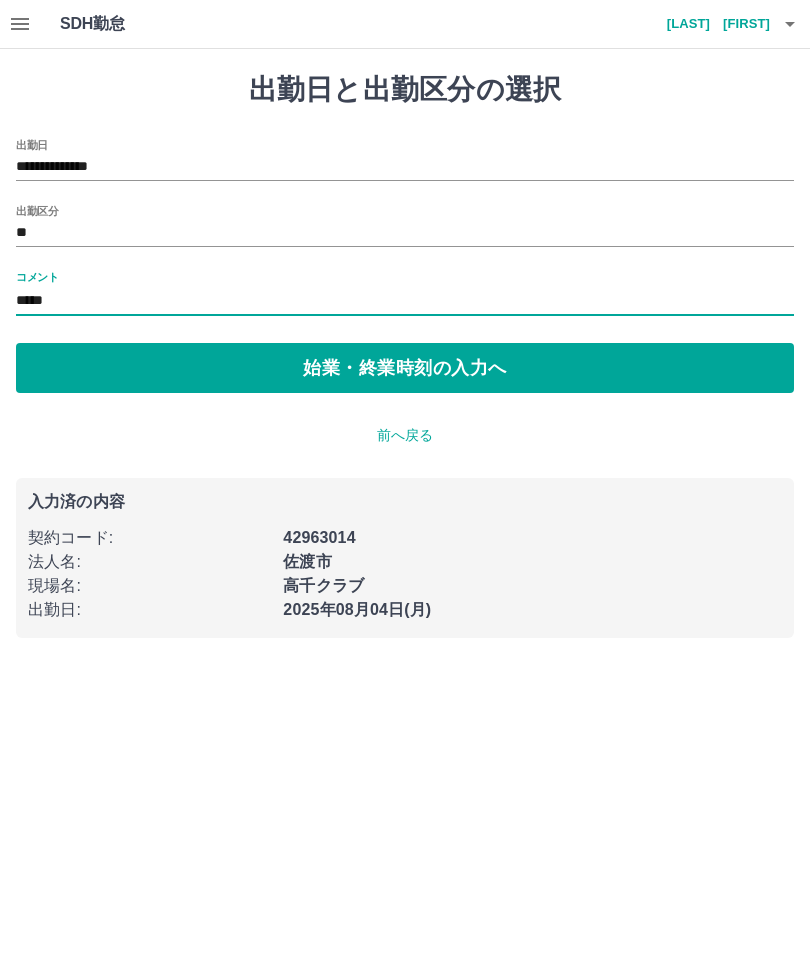 type on "*****" 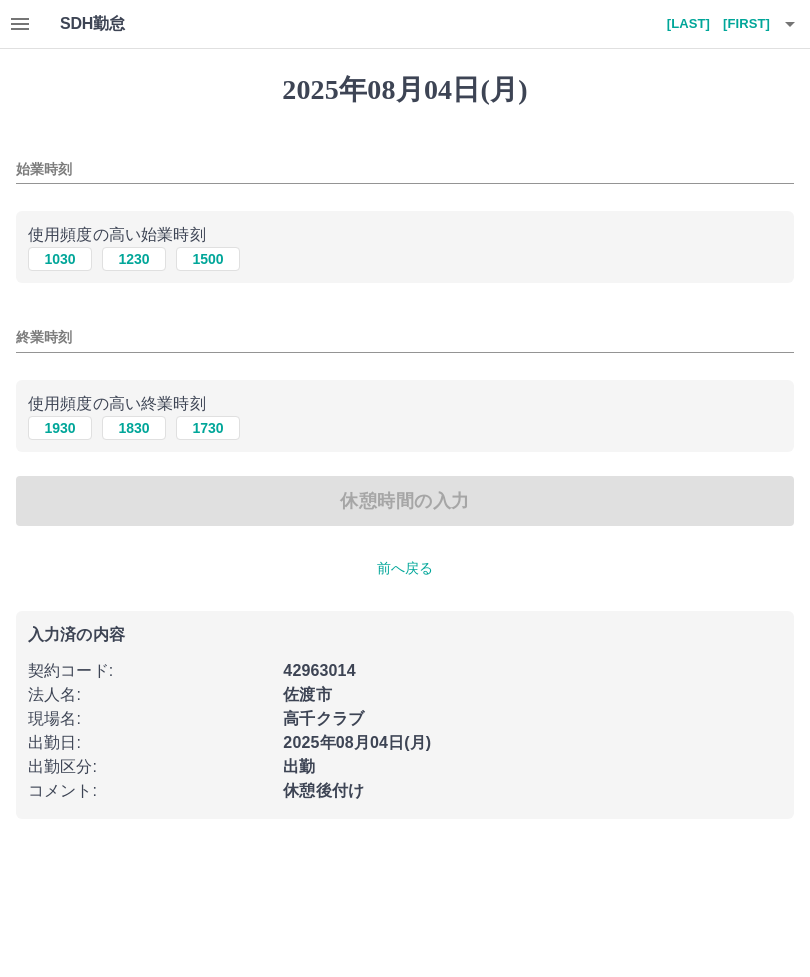 click on "1030" at bounding box center (60, 259) 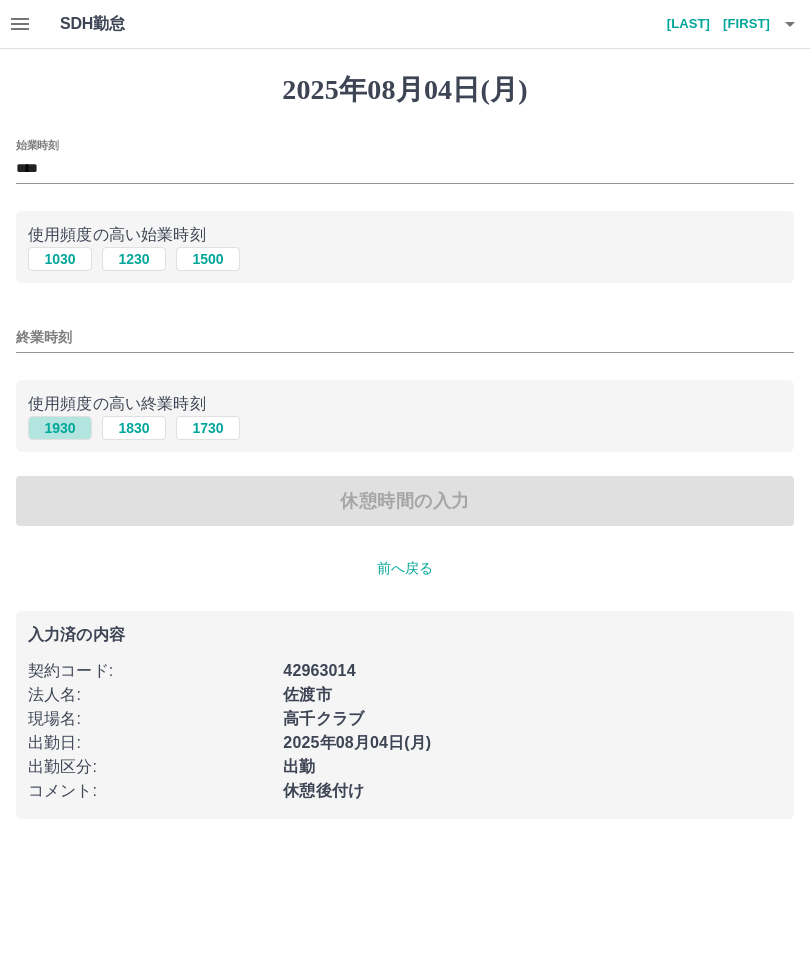 click on "1930" at bounding box center (60, 428) 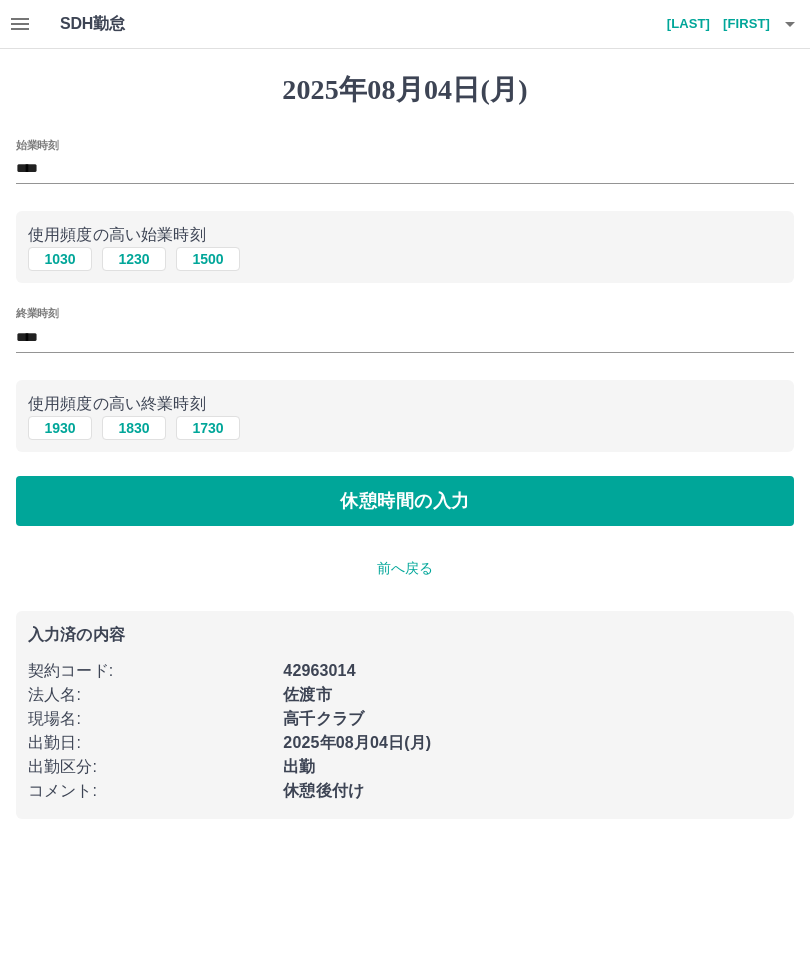 click on "休憩時間の入力" at bounding box center (405, 501) 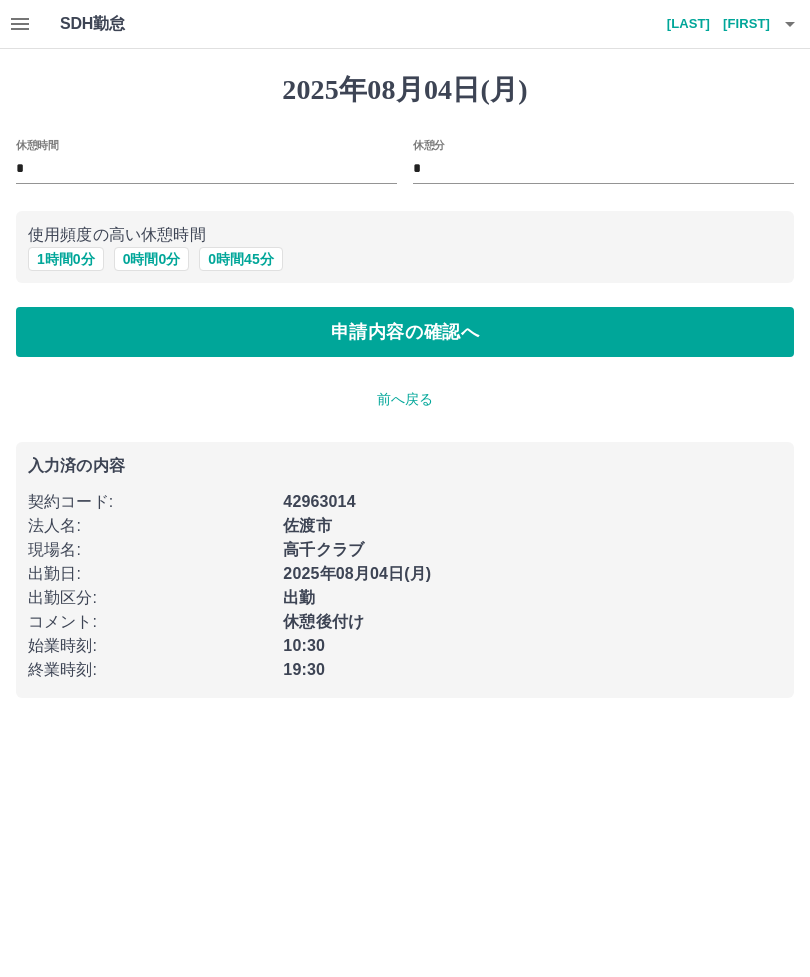 click on "1 時間 0 分" at bounding box center (66, 259) 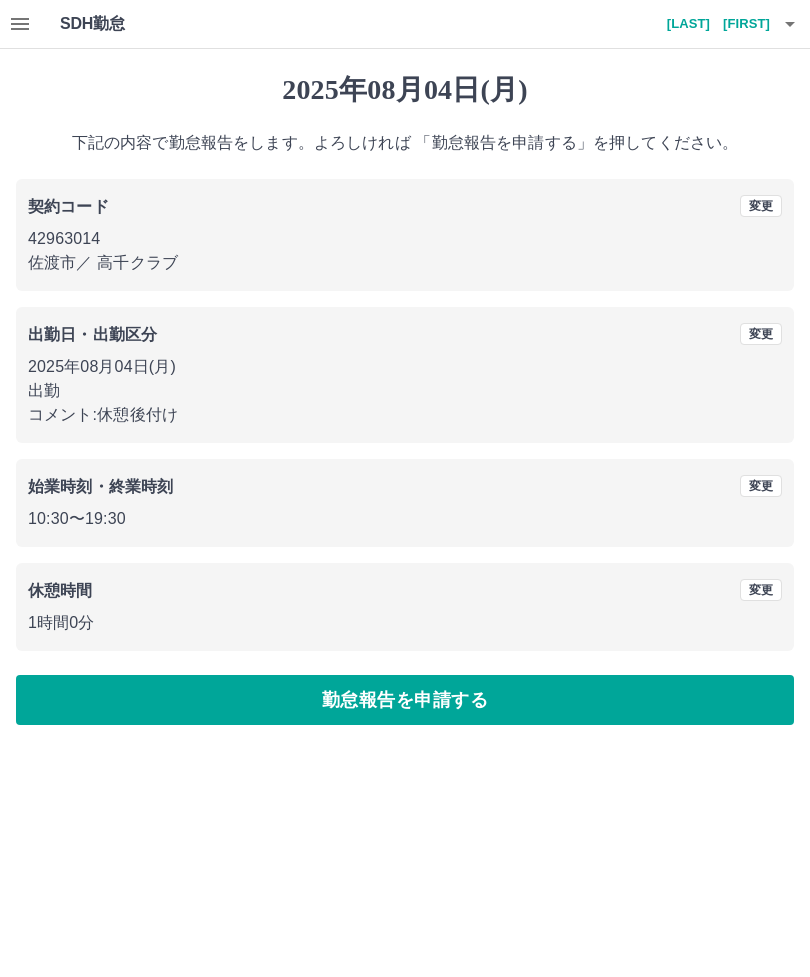 click 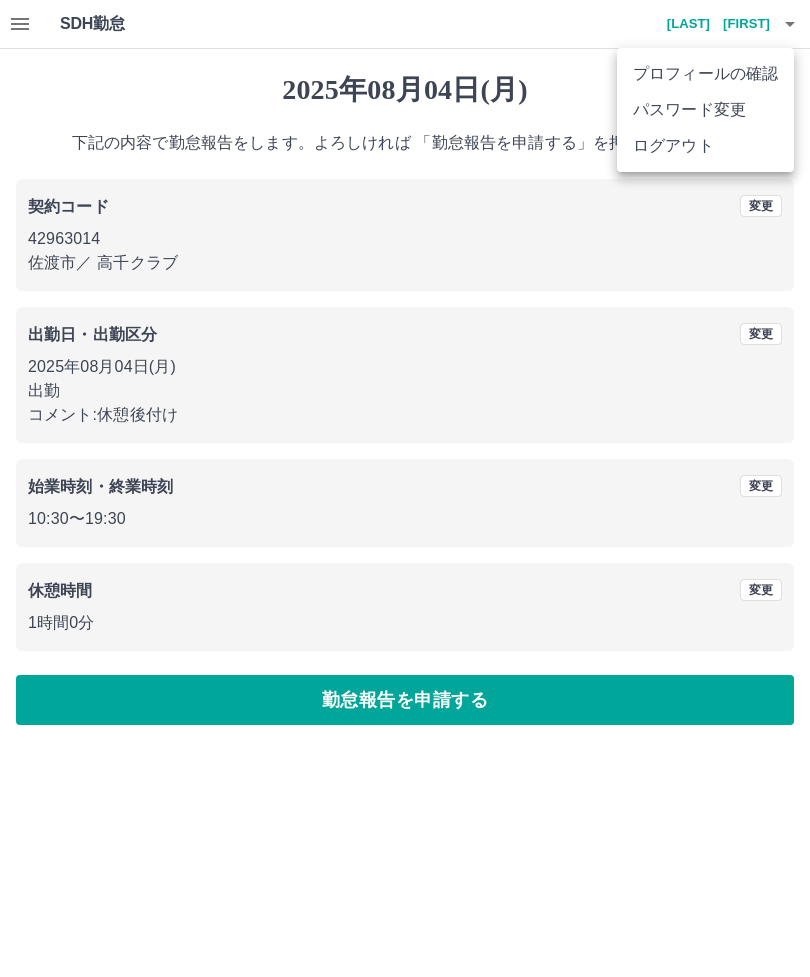 click on "ログアウト" at bounding box center (705, 146) 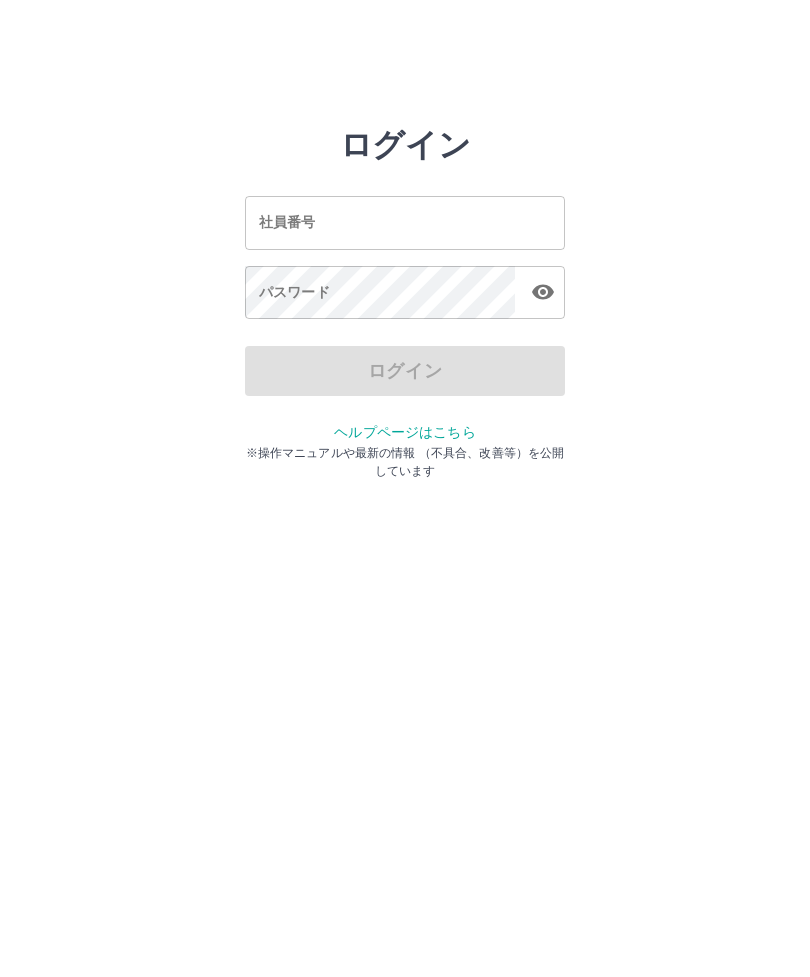 scroll, scrollTop: 0, scrollLeft: 0, axis: both 